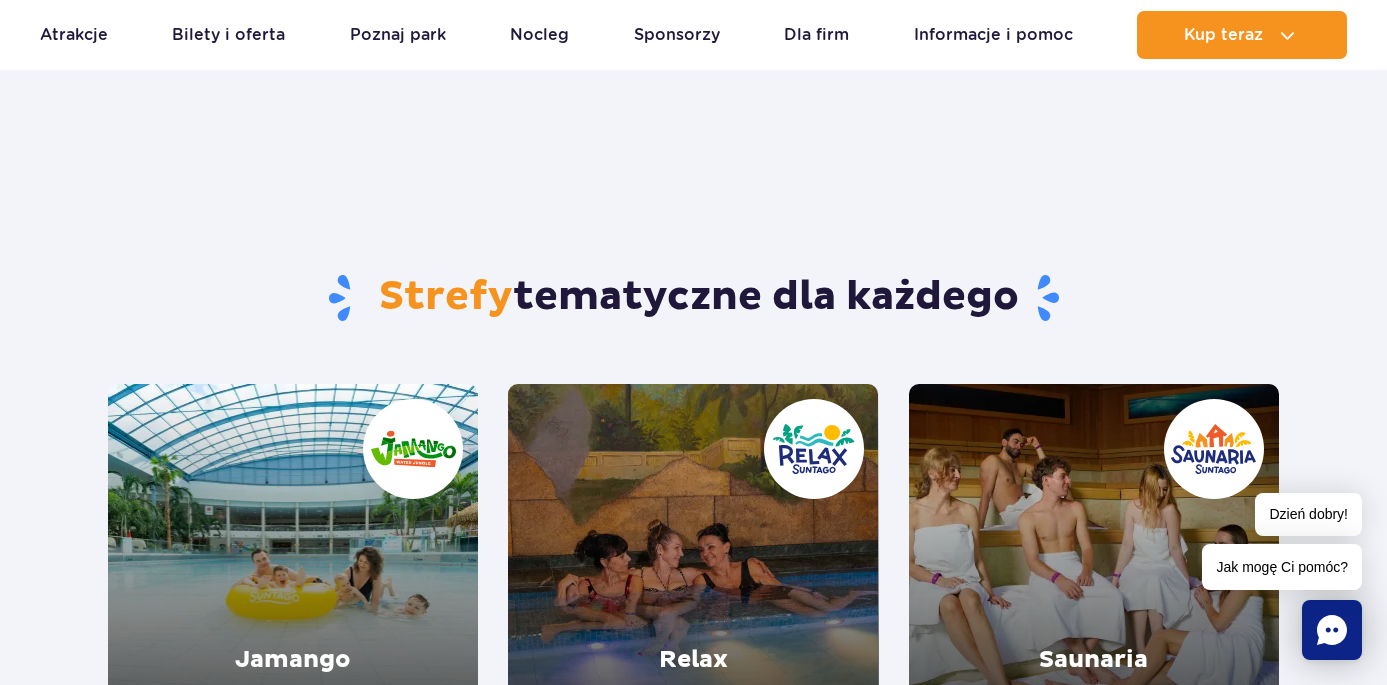 scroll, scrollTop: 1114, scrollLeft: 0, axis: vertical 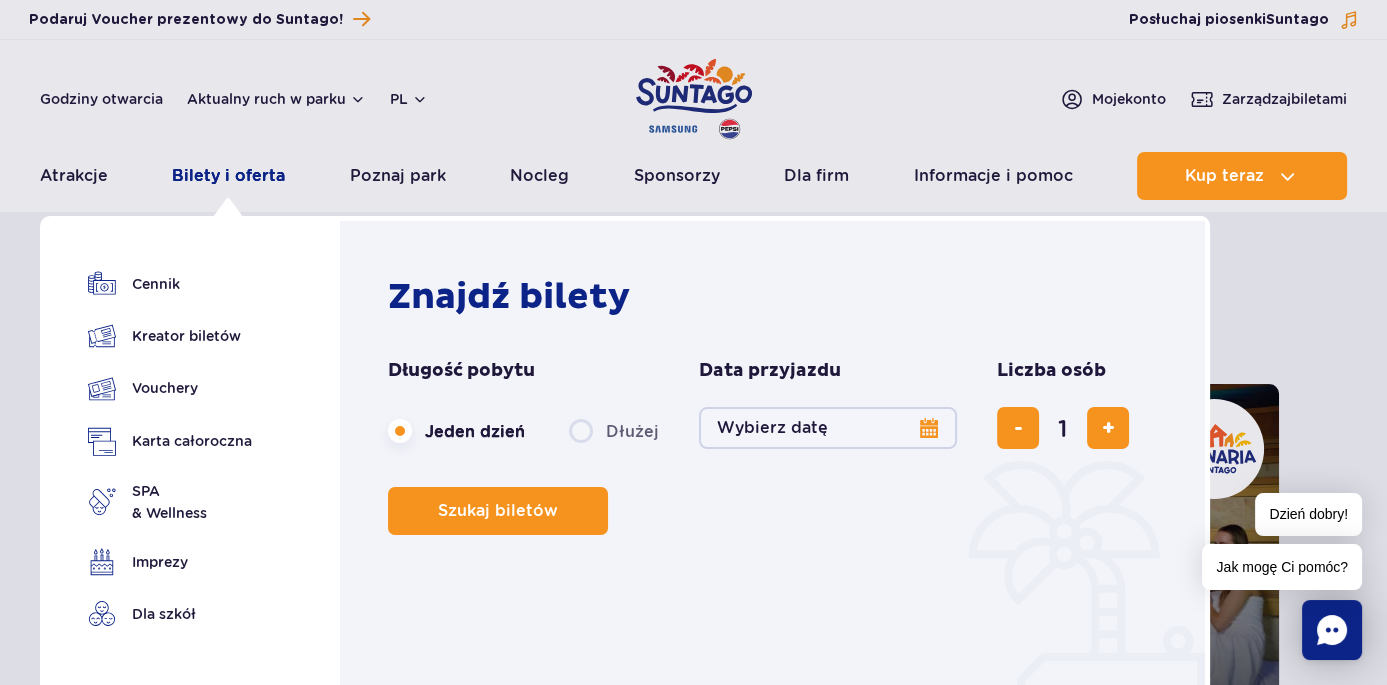 click on "Bilety i oferta" at bounding box center (228, 176) 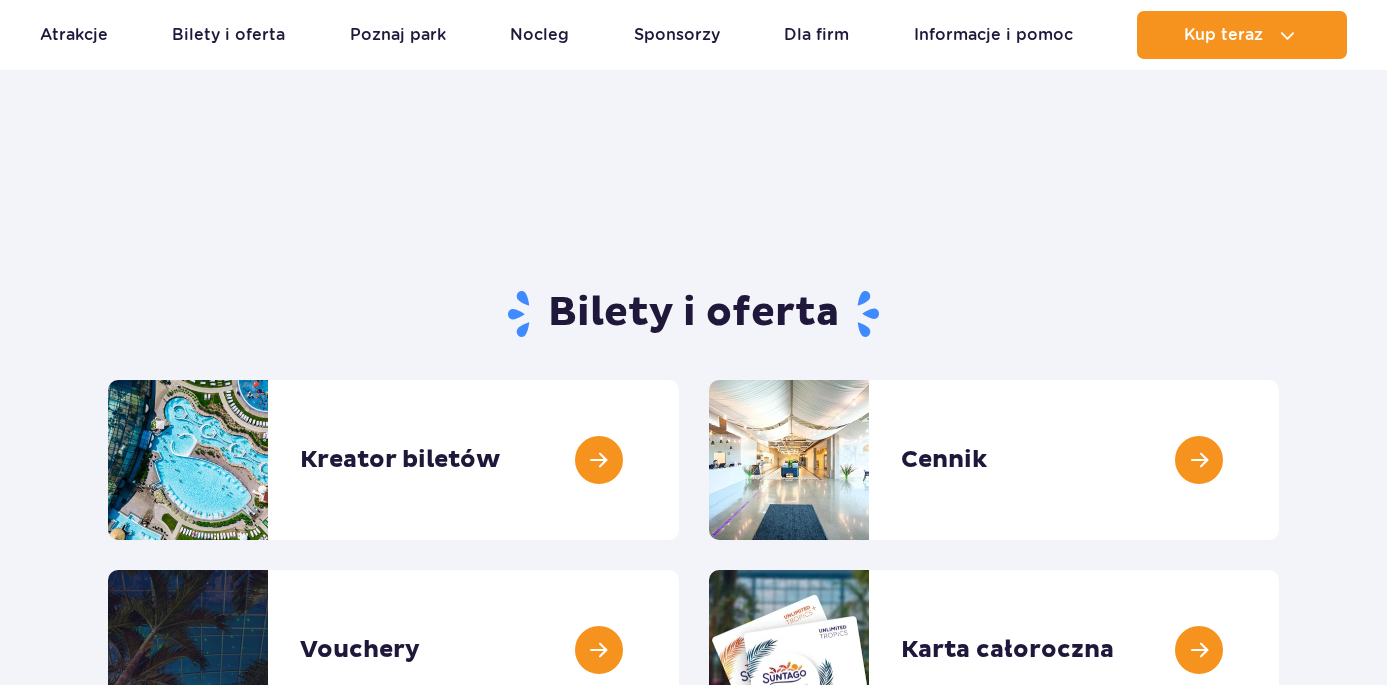 scroll, scrollTop: 200, scrollLeft: 0, axis: vertical 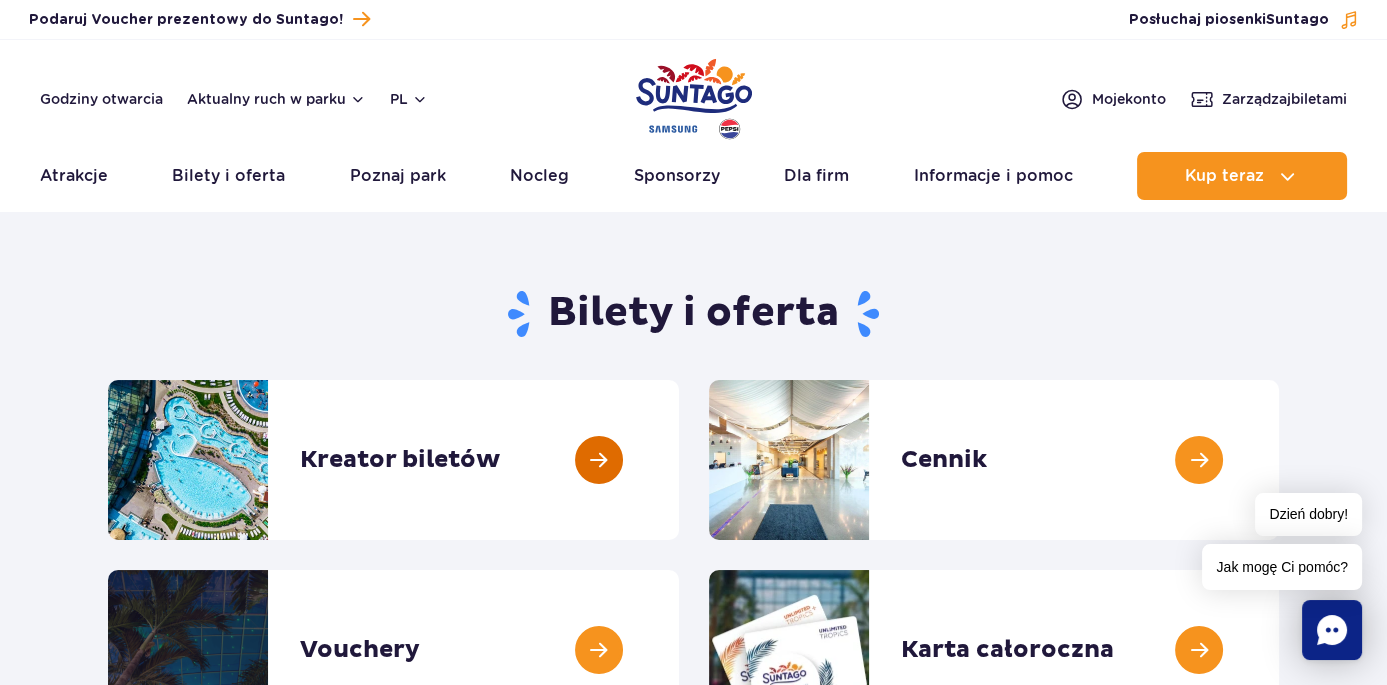 click at bounding box center (679, 460) 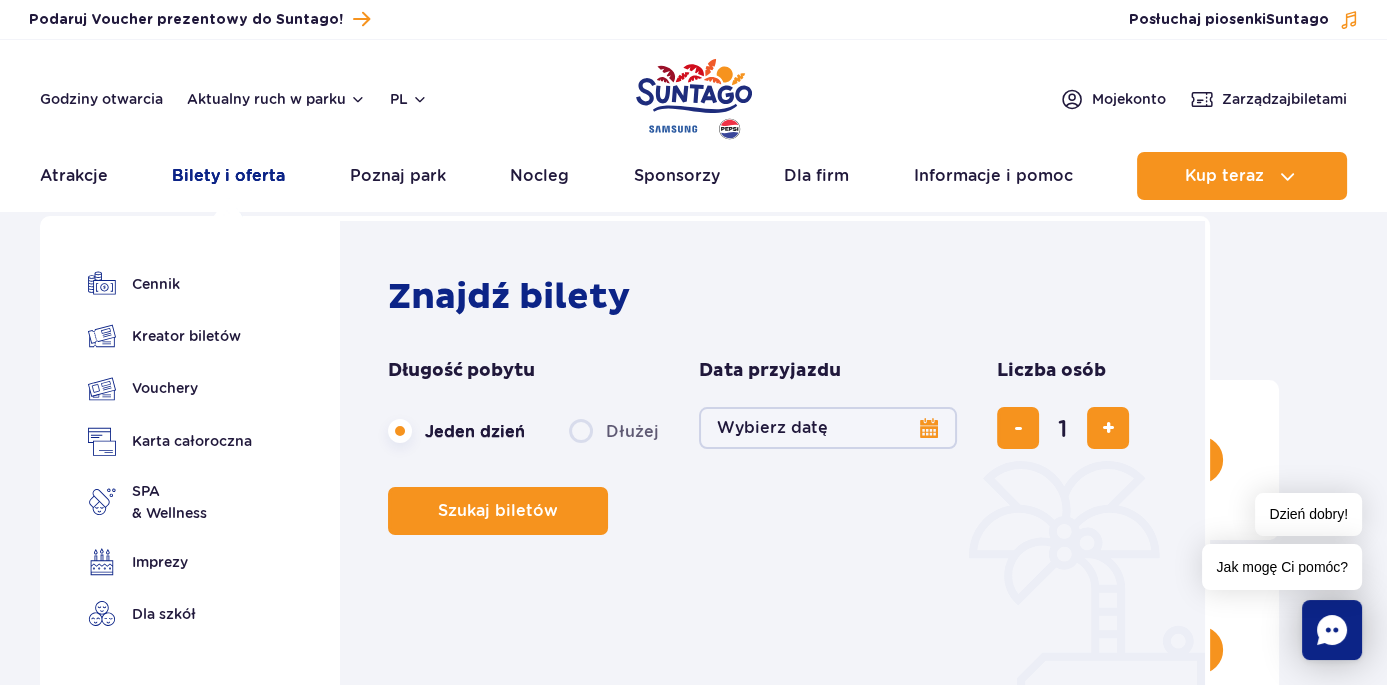 click on "Bilety i oferta" at bounding box center [228, 176] 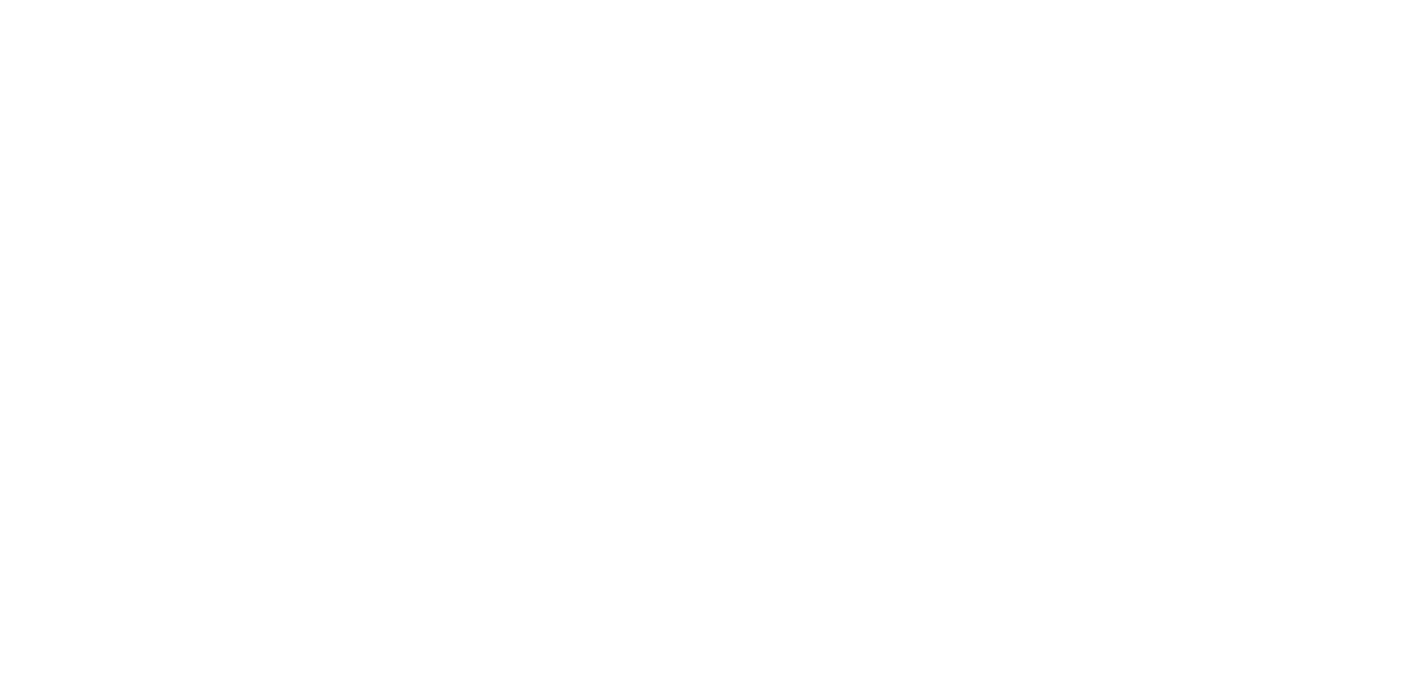 scroll, scrollTop: 0, scrollLeft: 0, axis: both 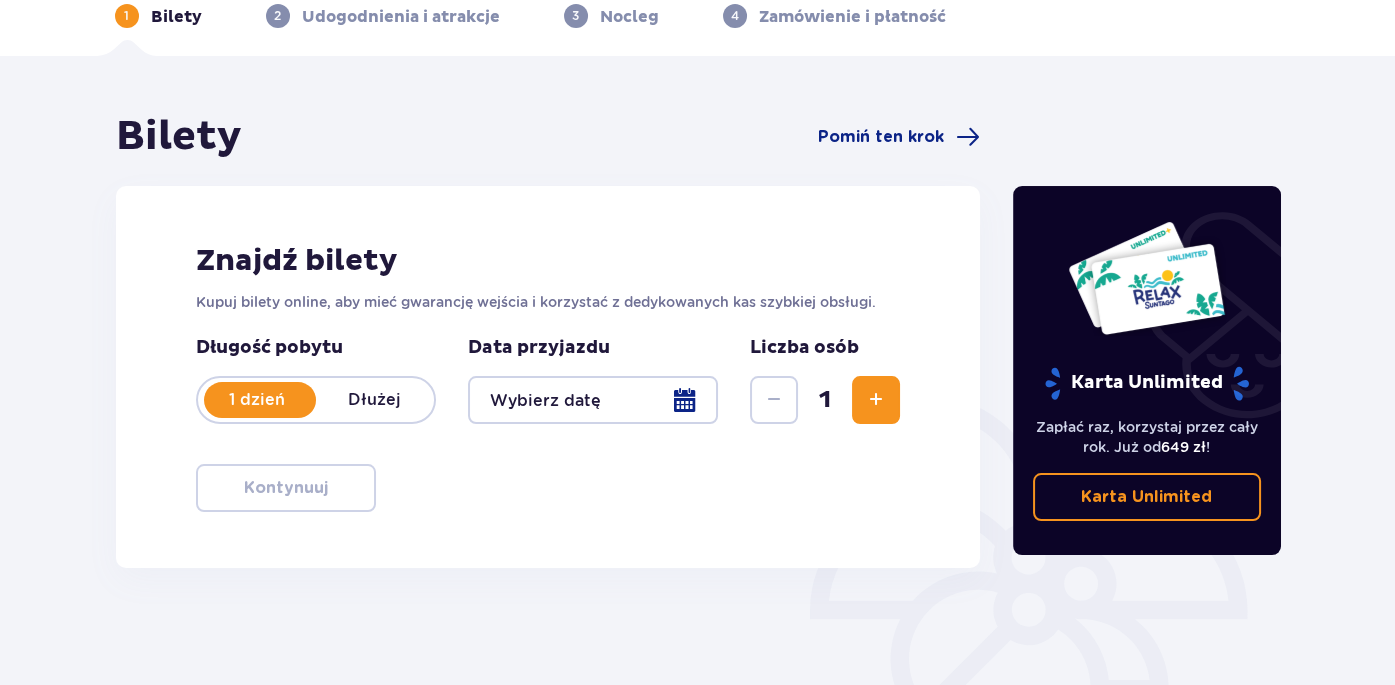 click at bounding box center [593, 400] 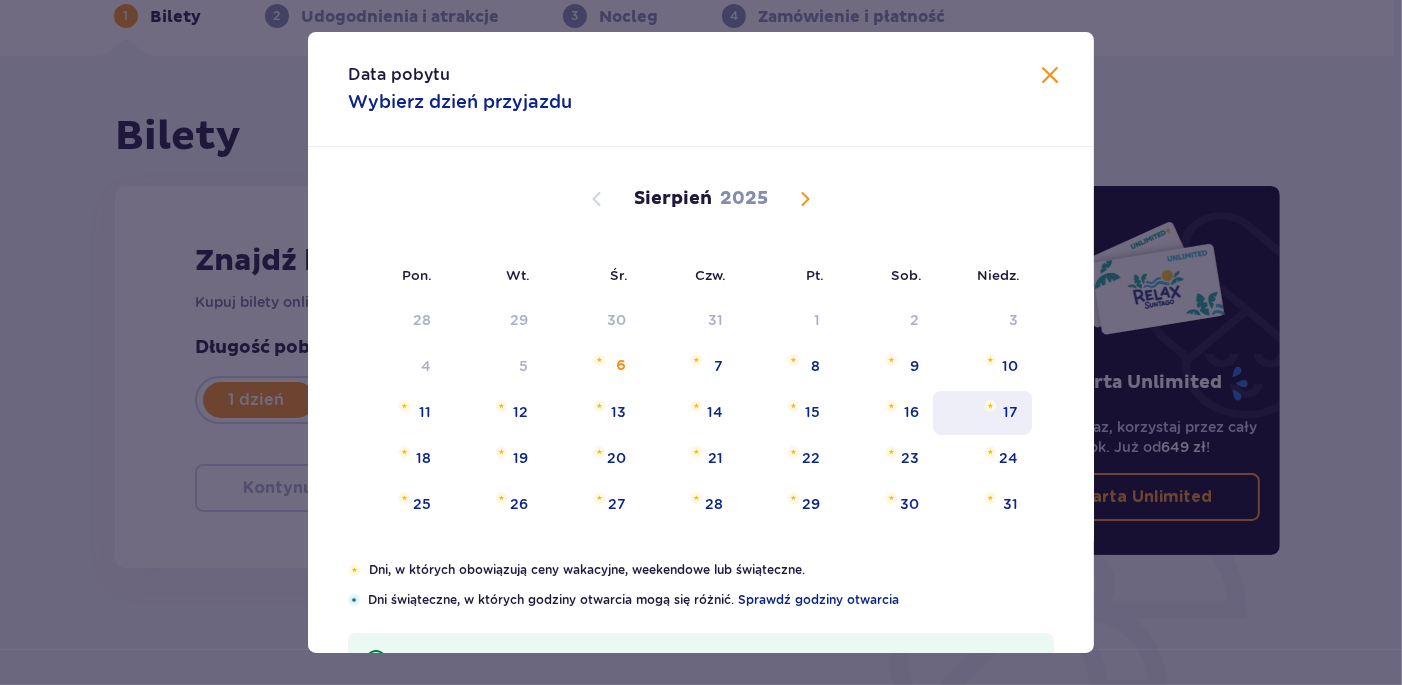 click at bounding box center (990, 406) 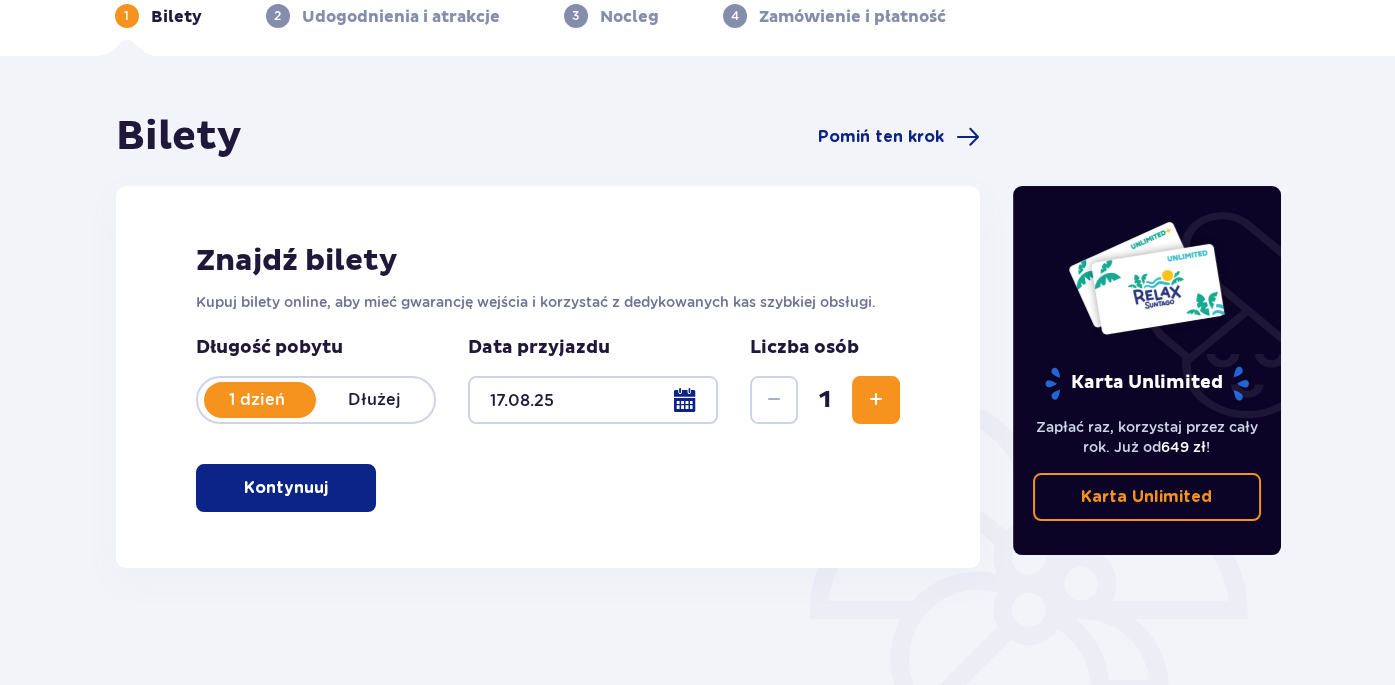 click at bounding box center (876, 400) 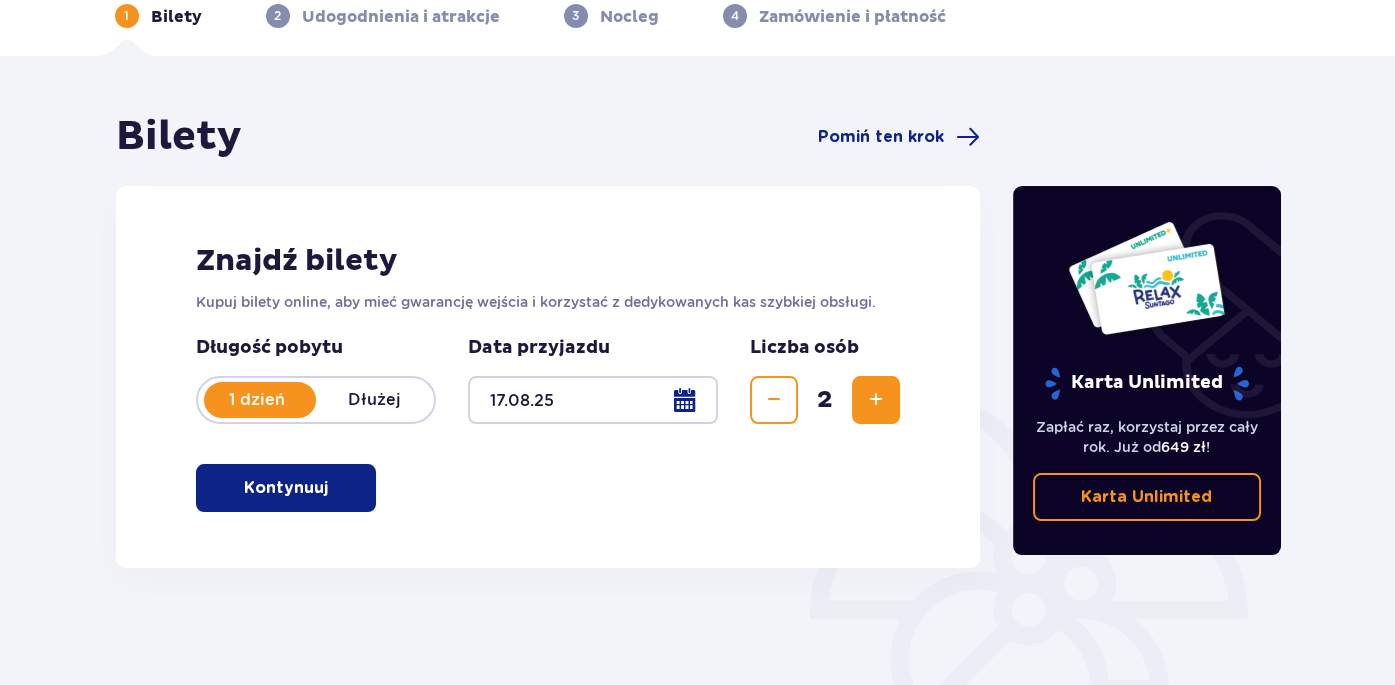 click at bounding box center (876, 400) 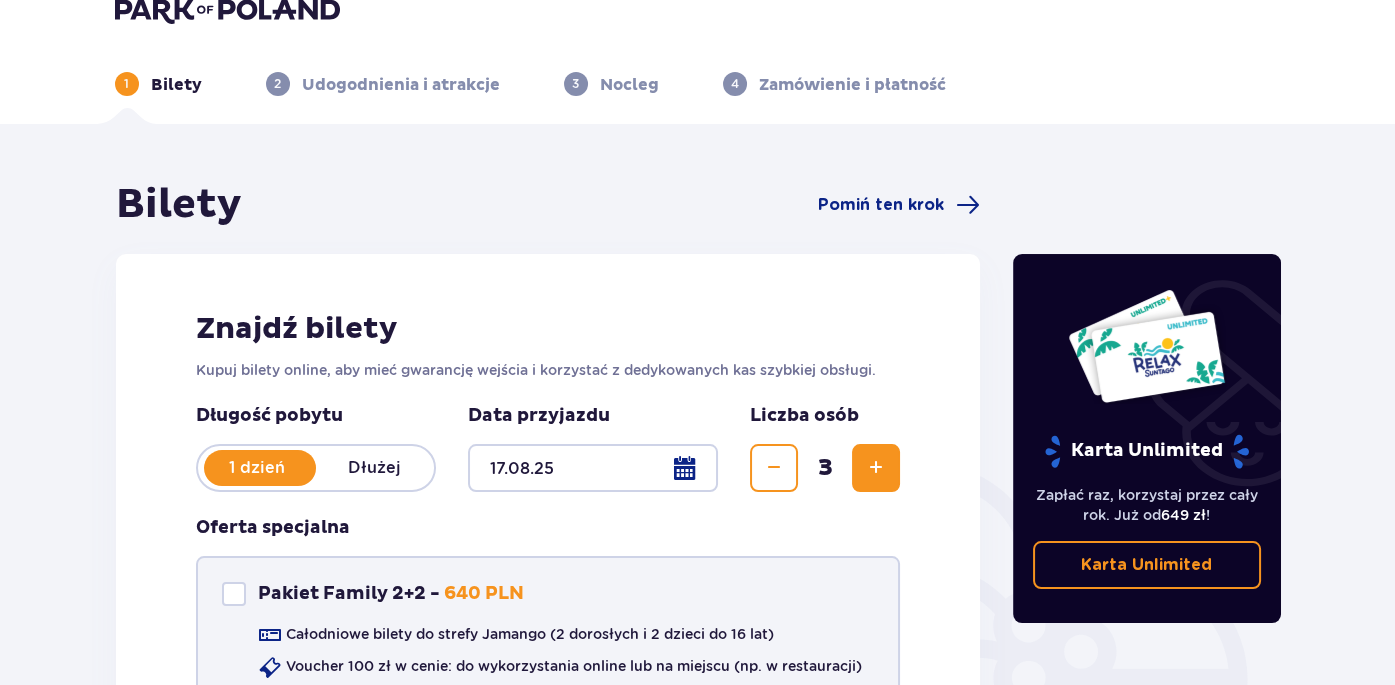 scroll, scrollTop: 0, scrollLeft: 0, axis: both 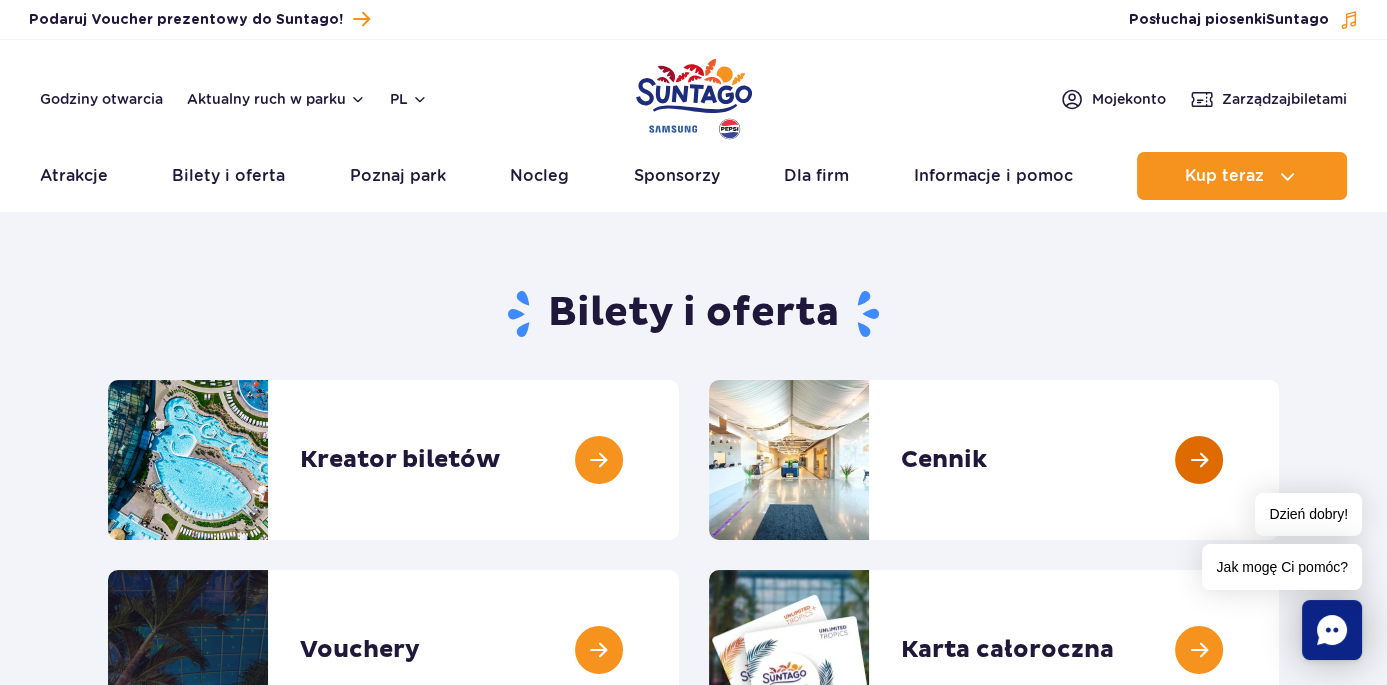 click at bounding box center (1279, 460) 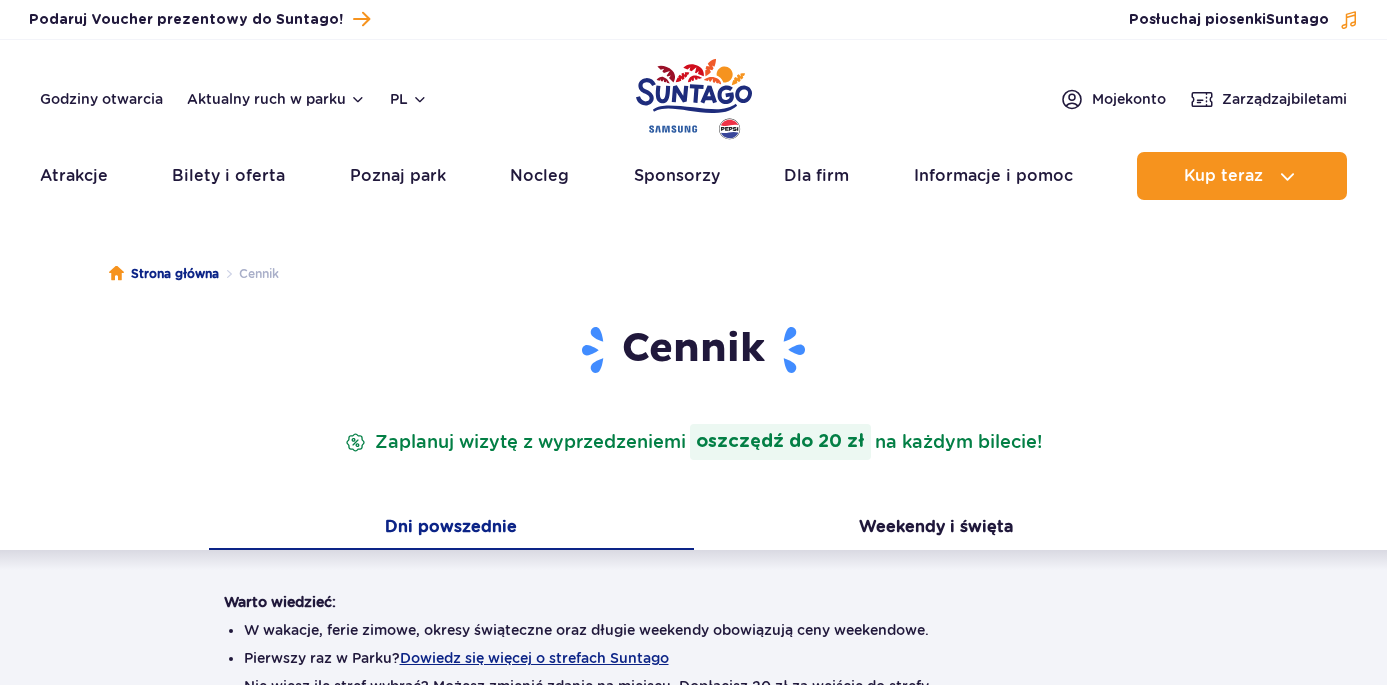 scroll, scrollTop: 0, scrollLeft: 0, axis: both 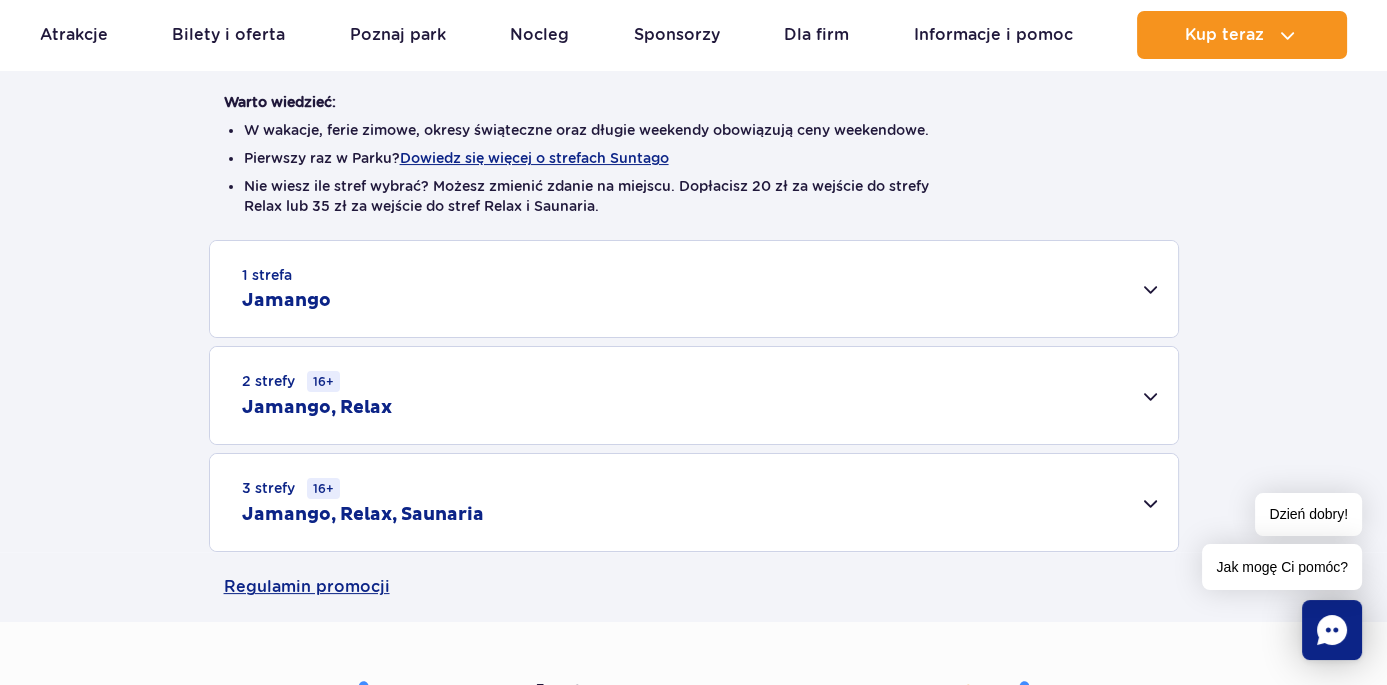 click on "2 strefy  16+
Jamango, Relax" at bounding box center (694, 395) 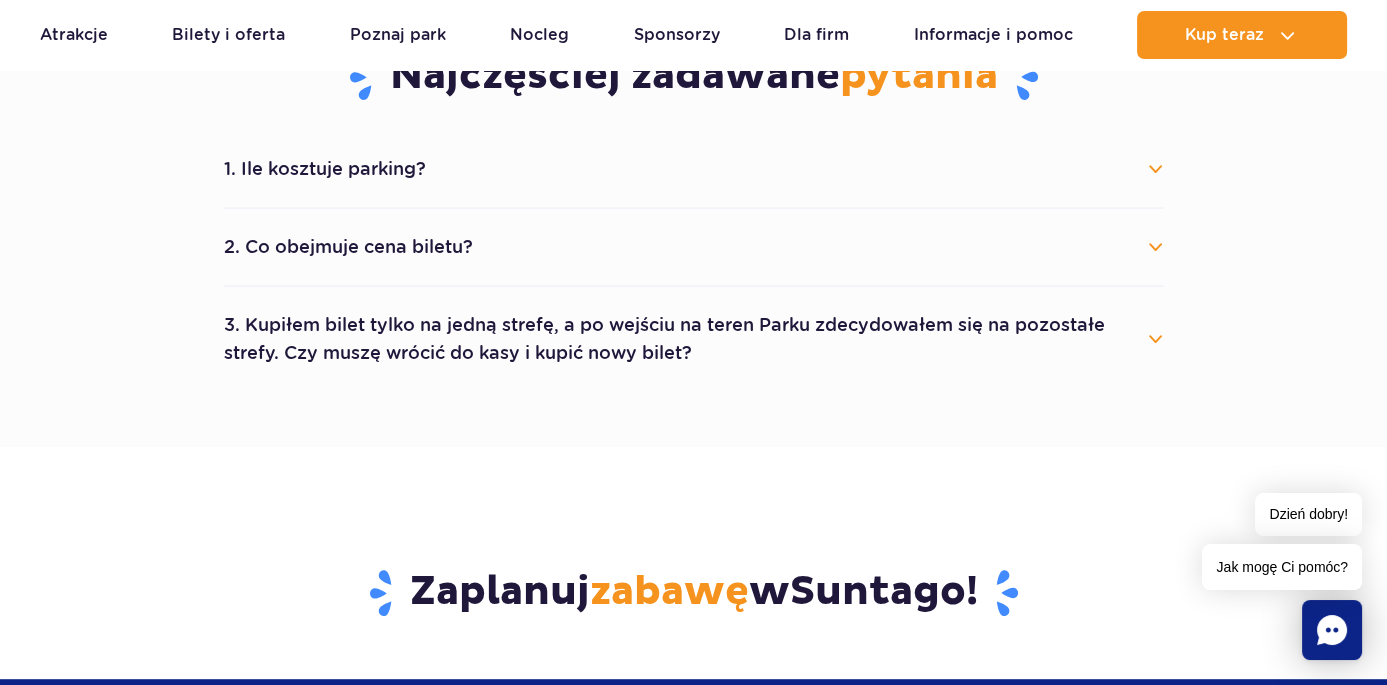 scroll, scrollTop: 1200, scrollLeft: 0, axis: vertical 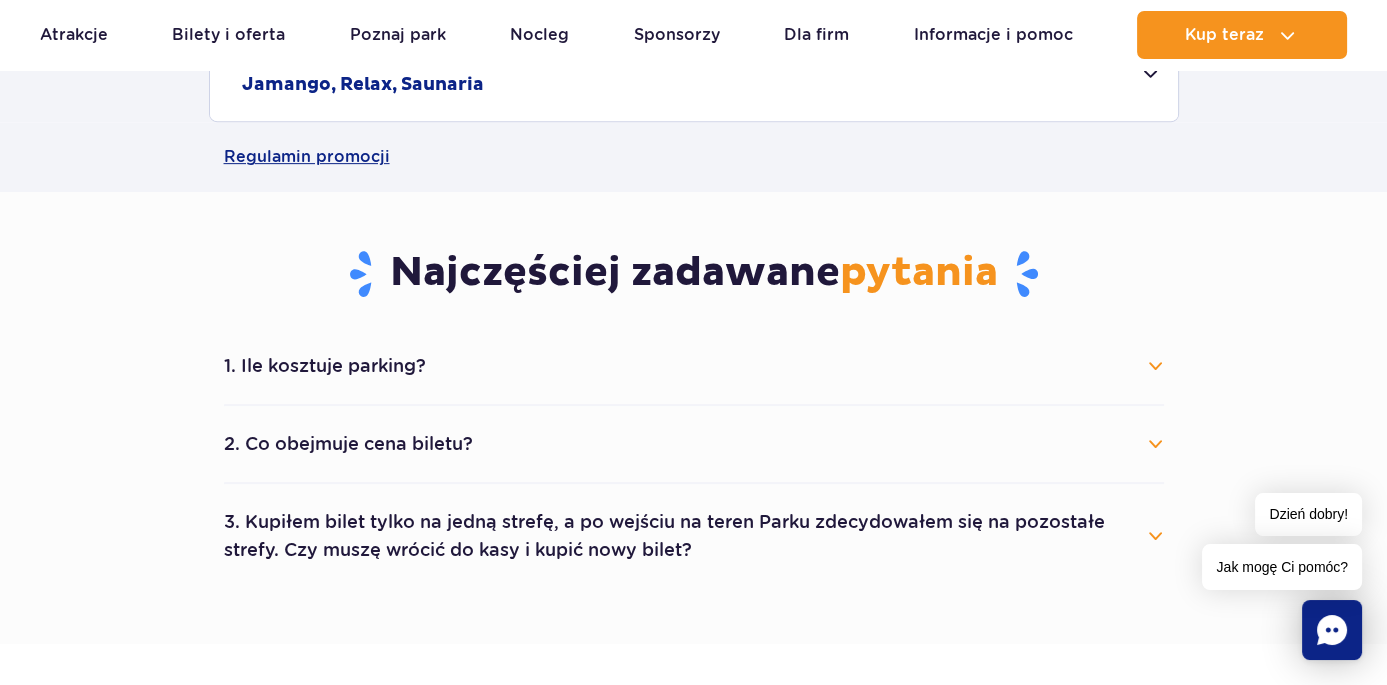 click on "2. Co obejmuje cena biletu?" at bounding box center [694, 444] 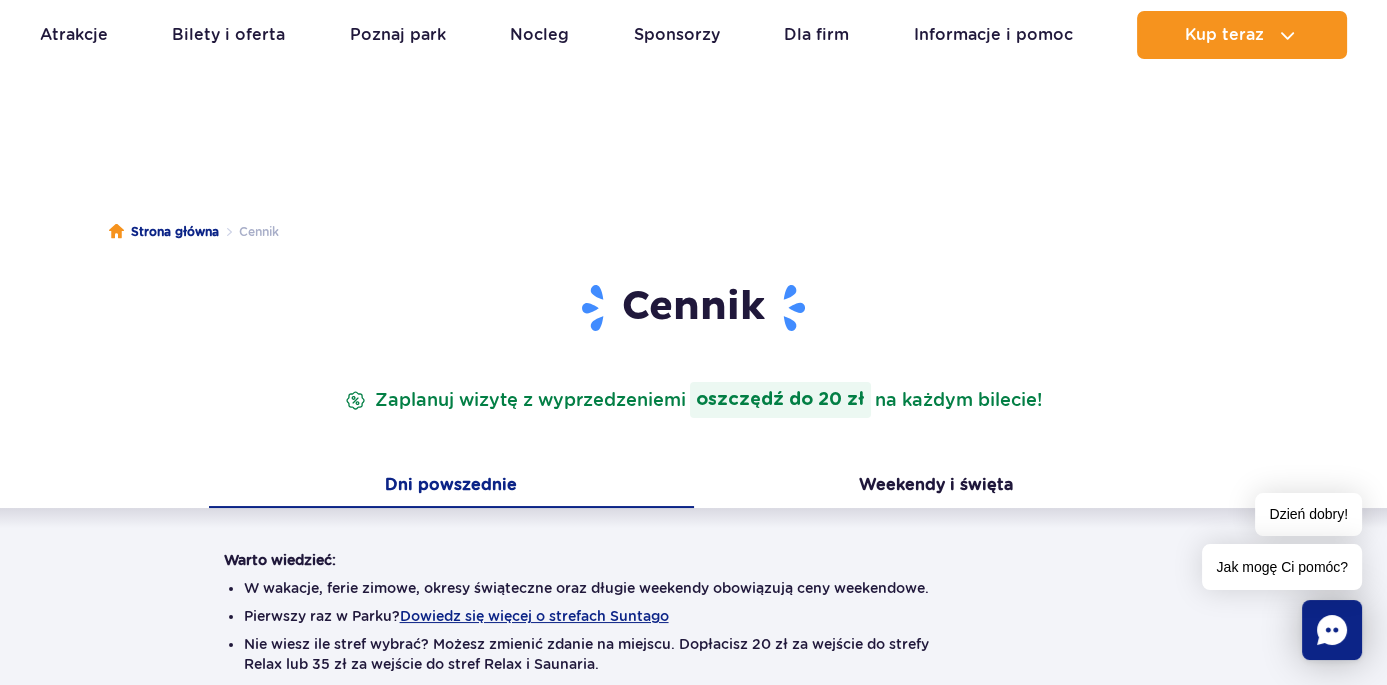scroll, scrollTop: 0, scrollLeft: 0, axis: both 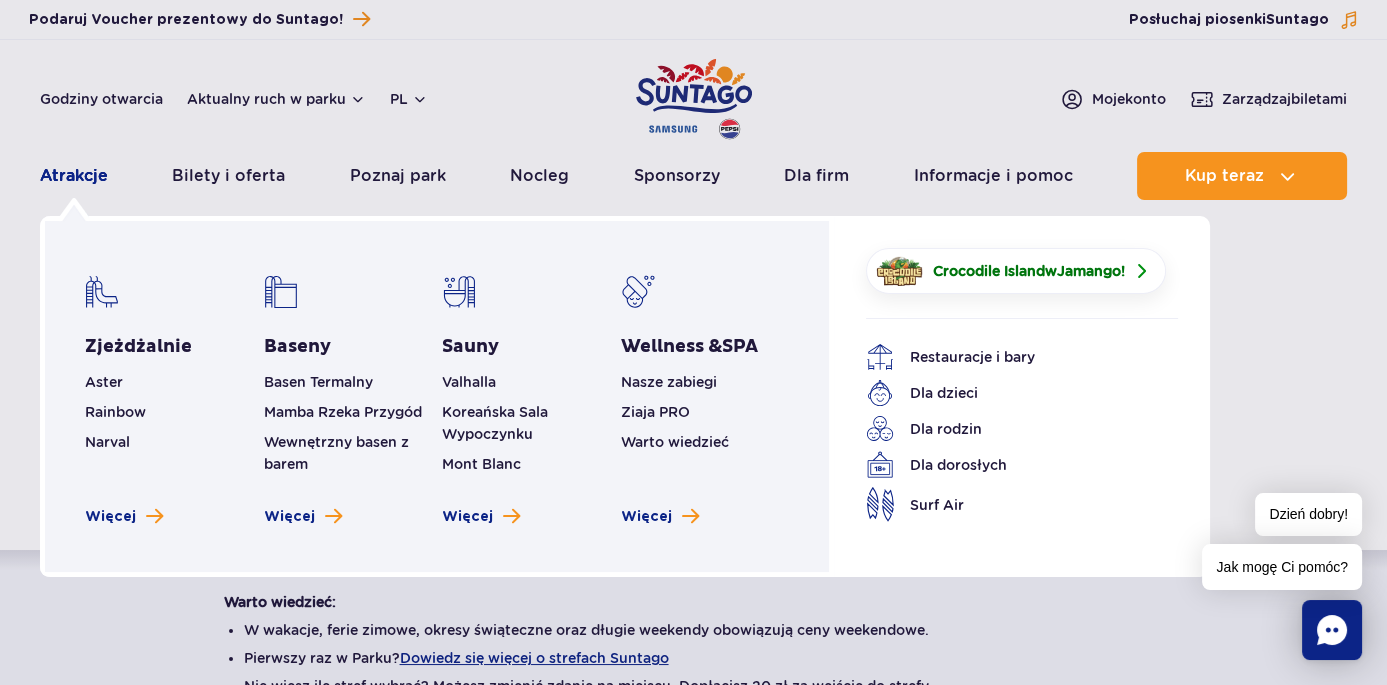 click on "Atrakcje" at bounding box center [74, 176] 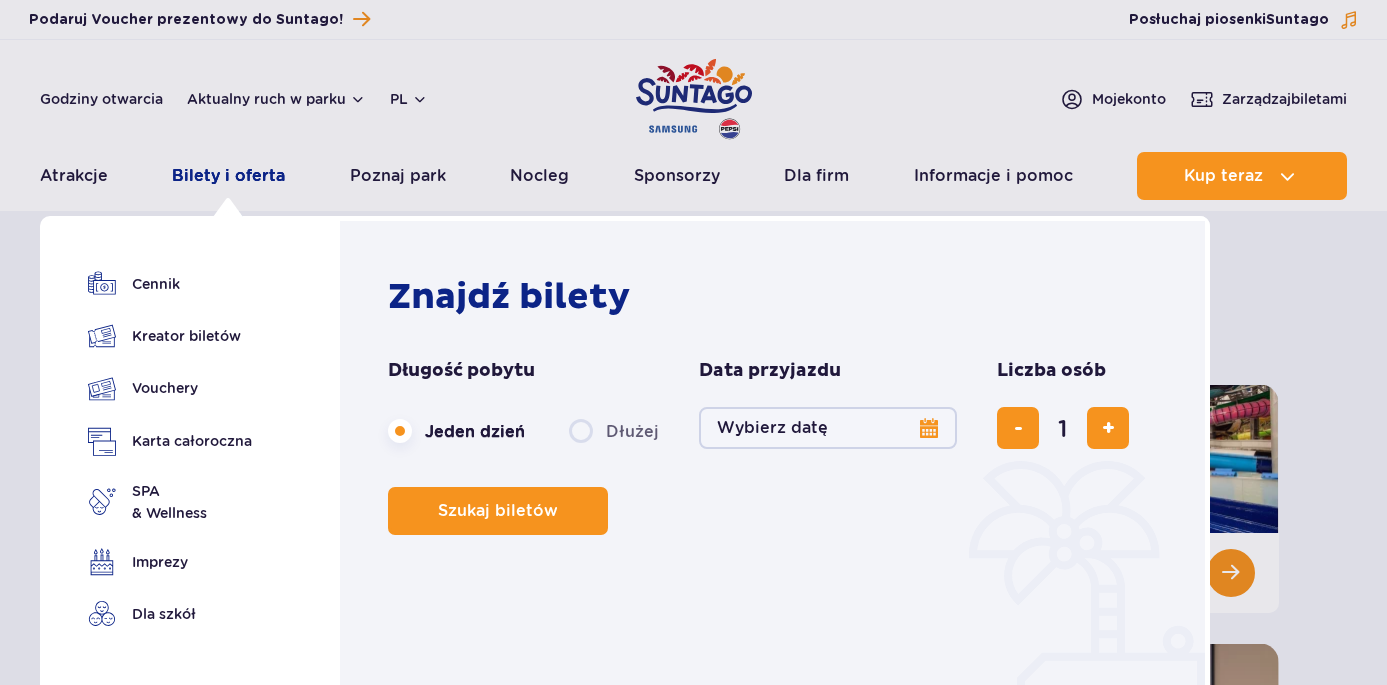 scroll, scrollTop: 0, scrollLeft: 0, axis: both 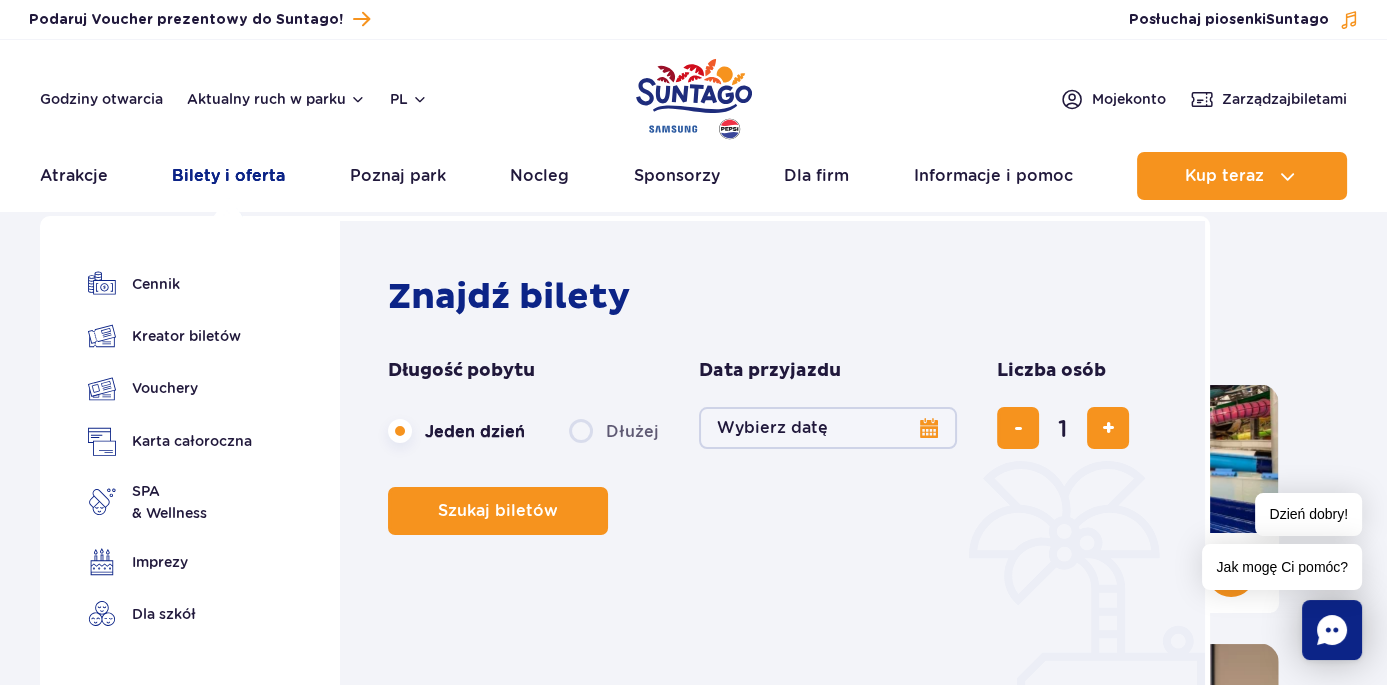 click on "Bilety i oferta" at bounding box center [228, 176] 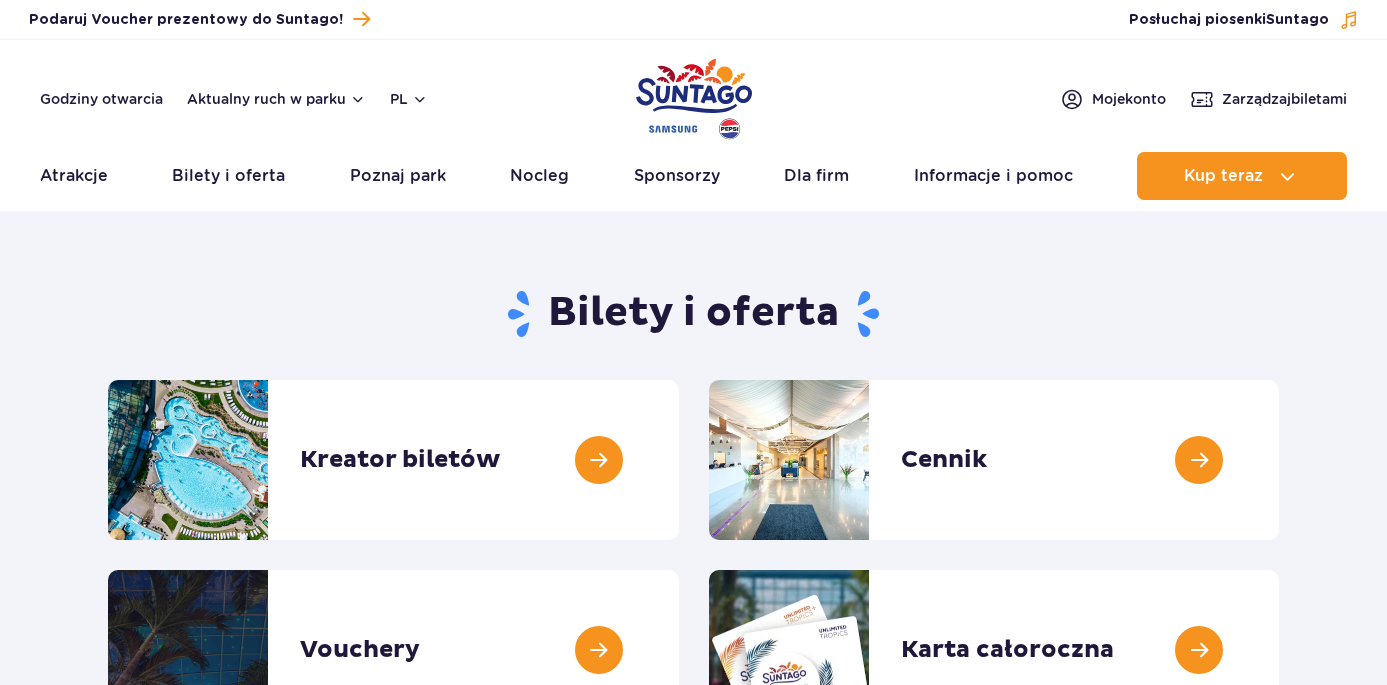 scroll, scrollTop: 0, scrollLeft: 0, axis: both 